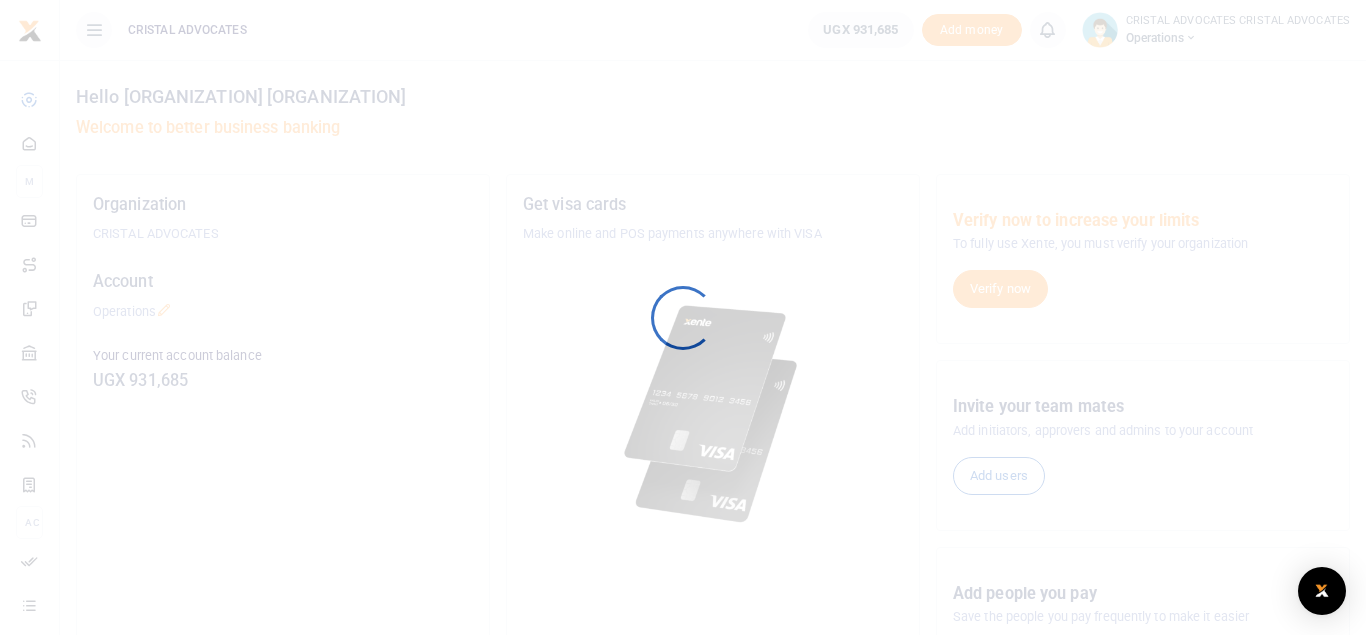 scroll, scrollTop: 0, scrollLeft: 0, axis: both 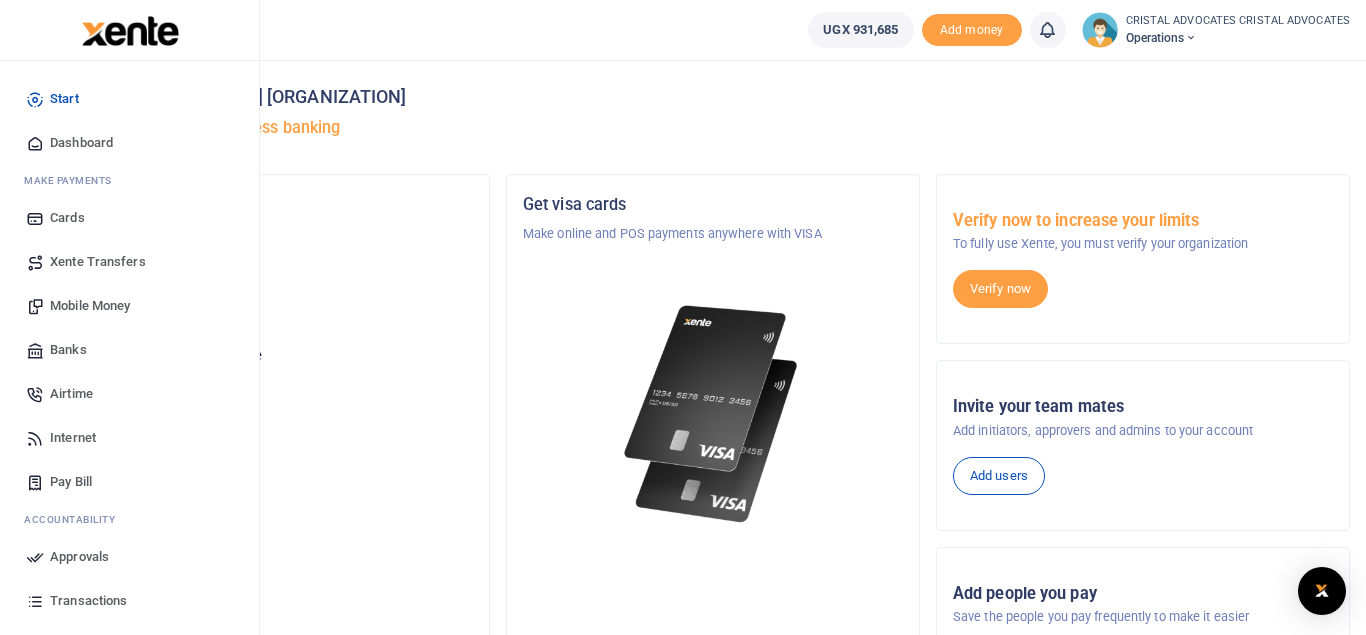 click on "Mobile Money" at bounding box center [90, 306] 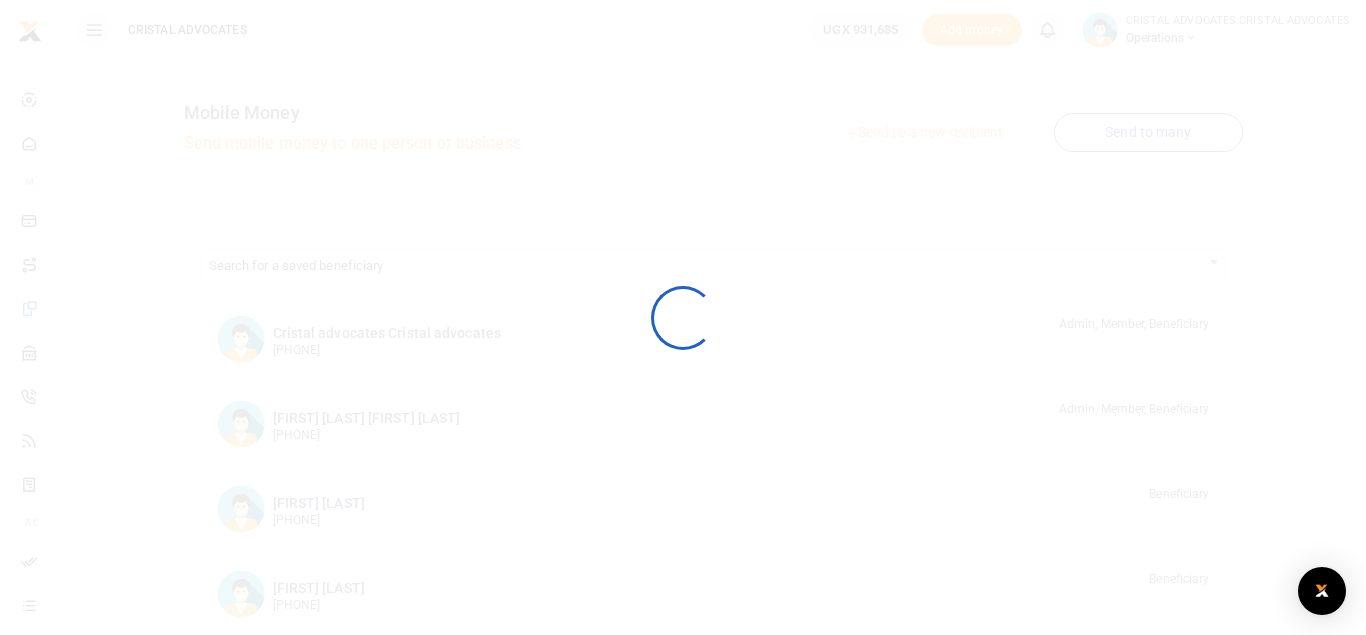 scroll, scrollTop: 0, scrollLeft: 0, axis: both 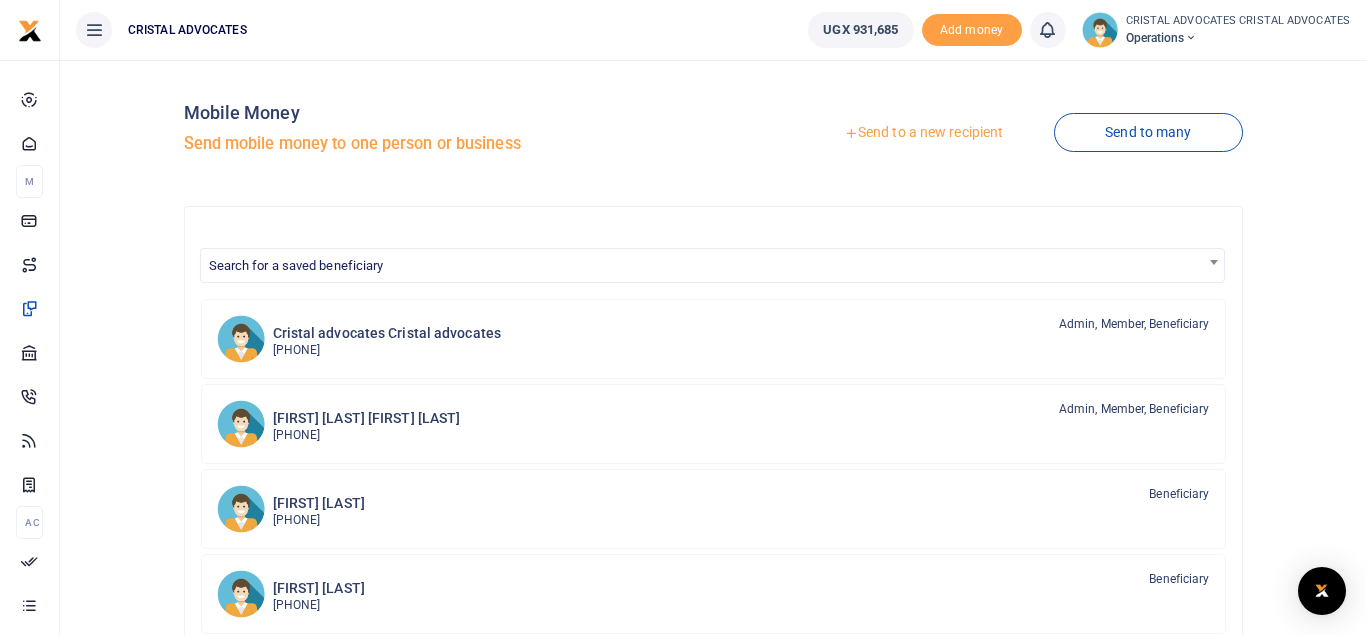 click on "Send to a new recipient" at bounding box center [923, 133] 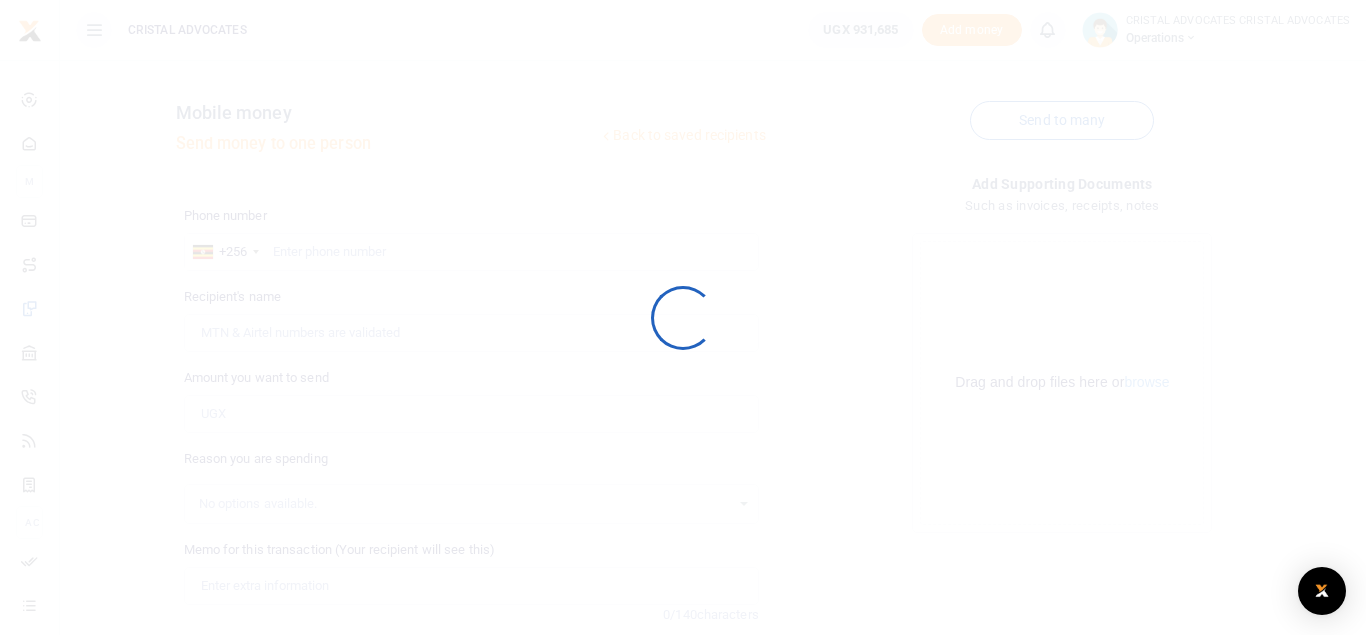 scroll, scrollTop: 0, scrollLeft: 0, axis: both 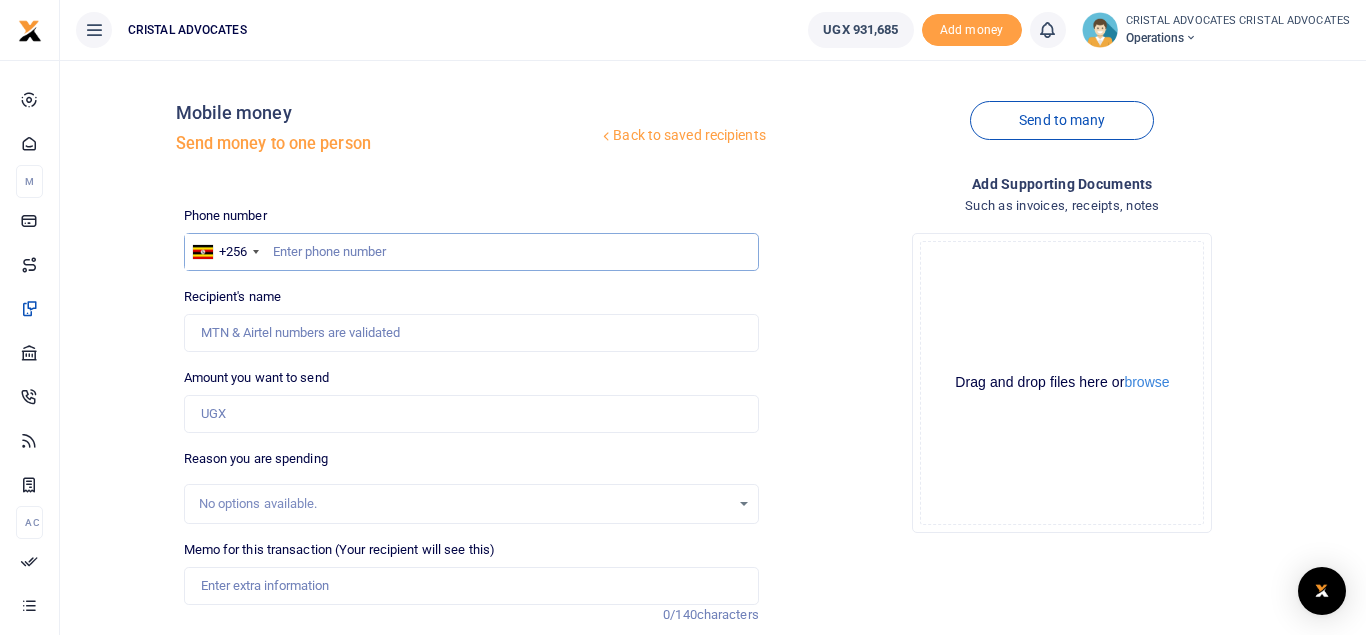 click at bounding box center (471, 252) 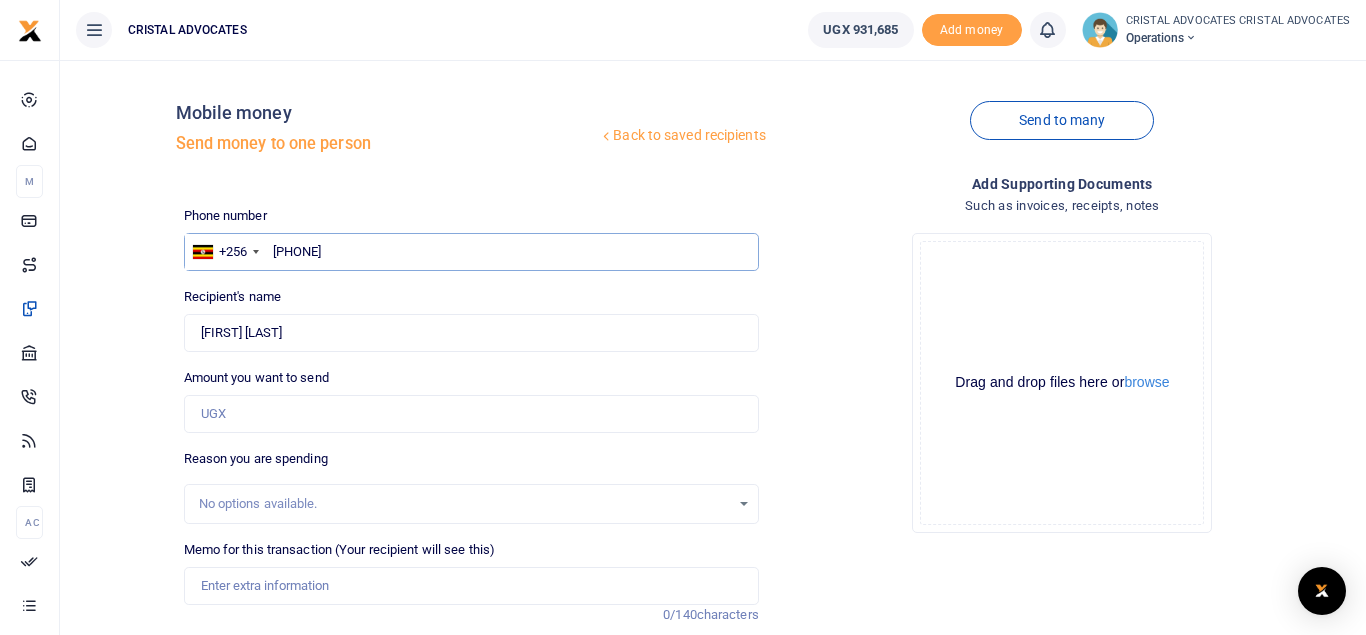 type on "[PHONE]" 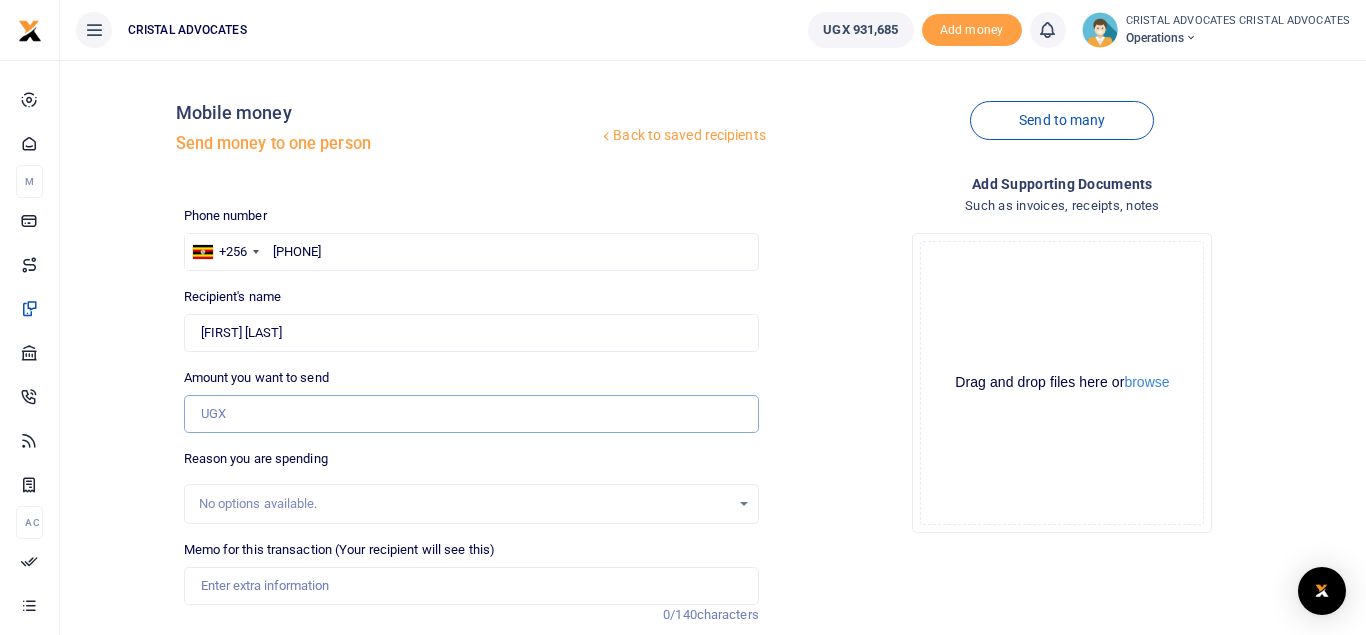 click on "Amount you want to send" at bounding box center [471, 414] 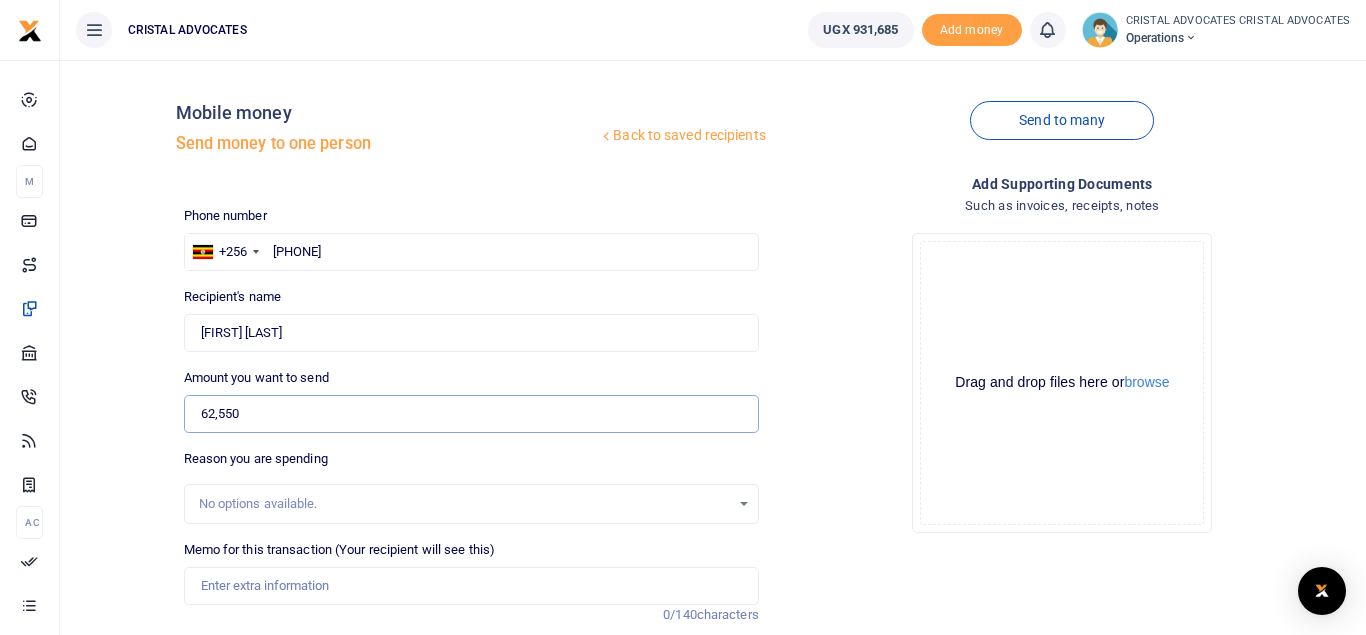 type on "62,550" 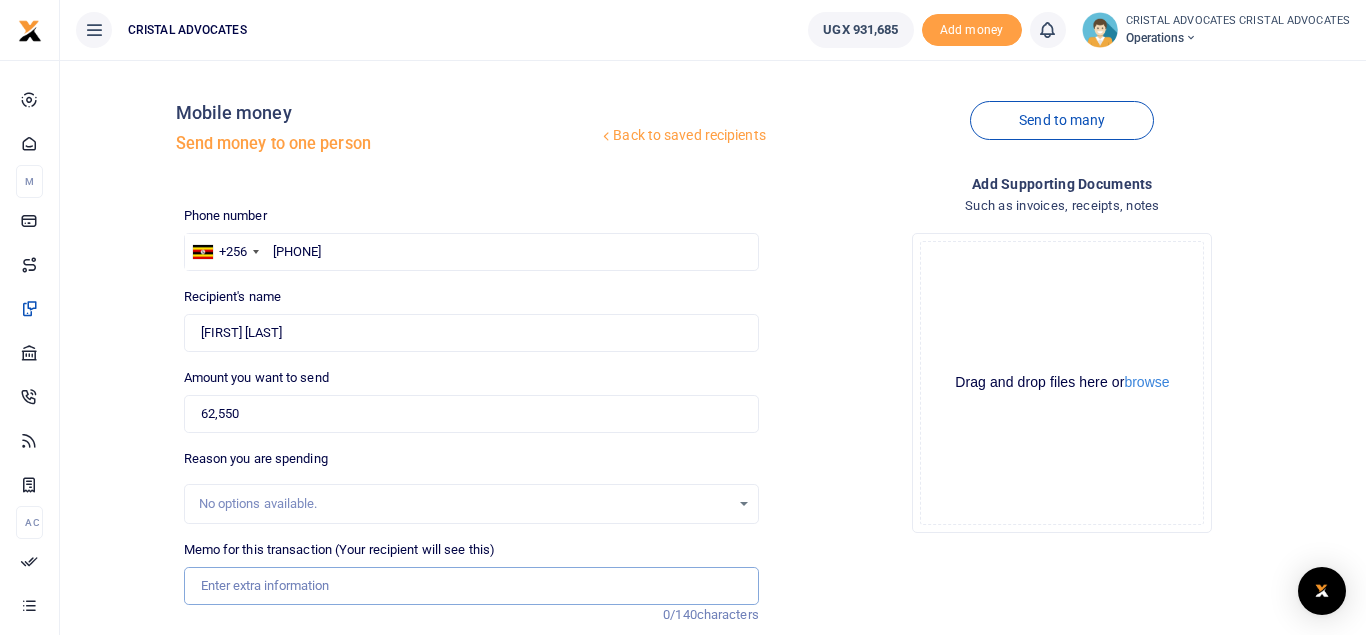 click on "Memo for this transaction (Your recipient will see this)" at bounding box center (471, 586) 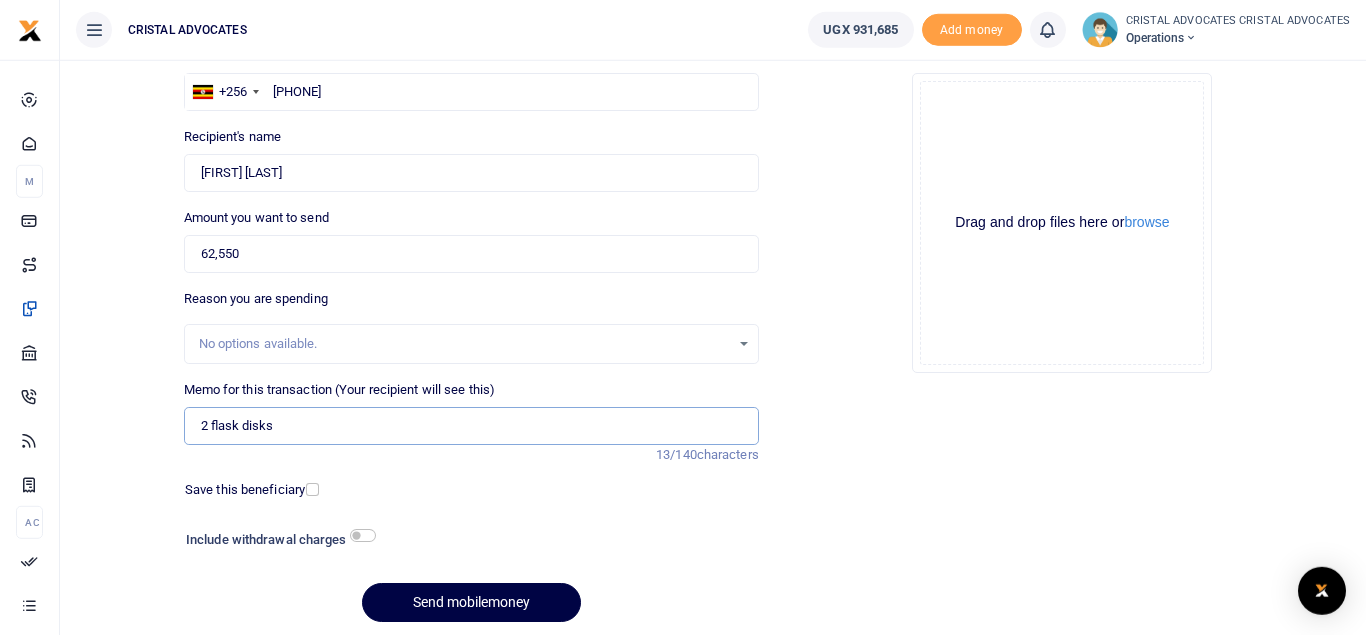 scroll, scrollTop: 231, scrollLeft: 0, axis: vertical 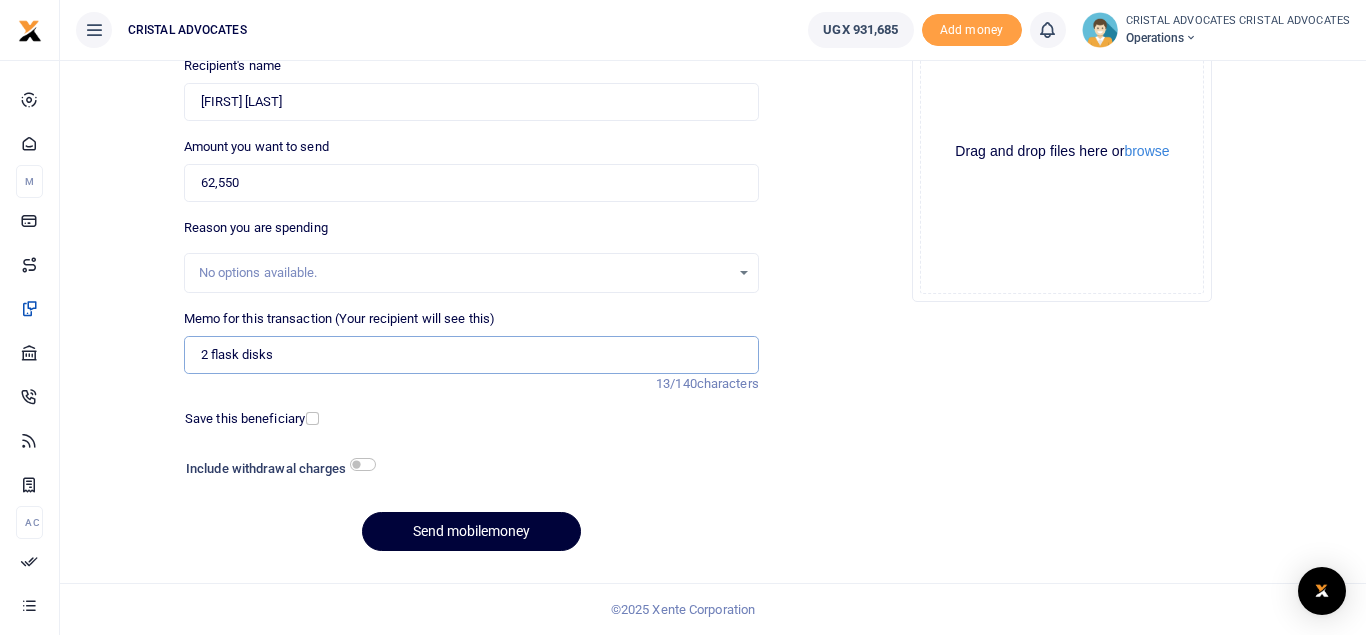 type on "2 flask disks" 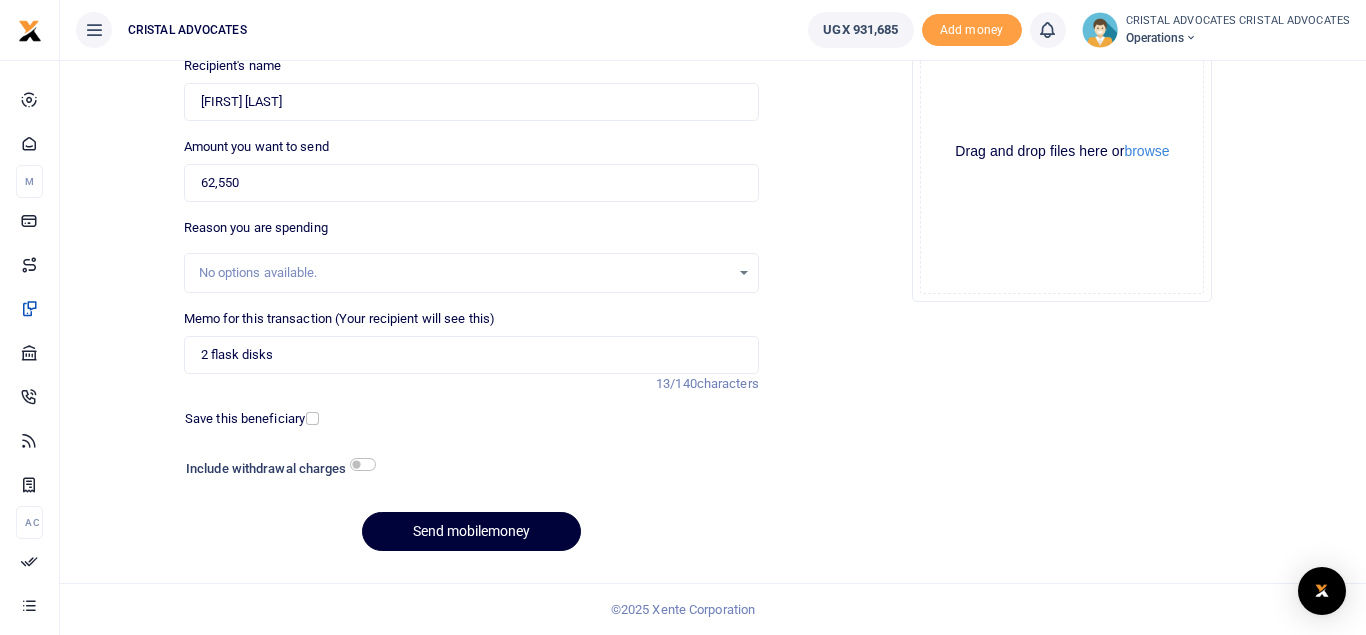 click on "Send mobilemoney" at bounding box center [471, 531] 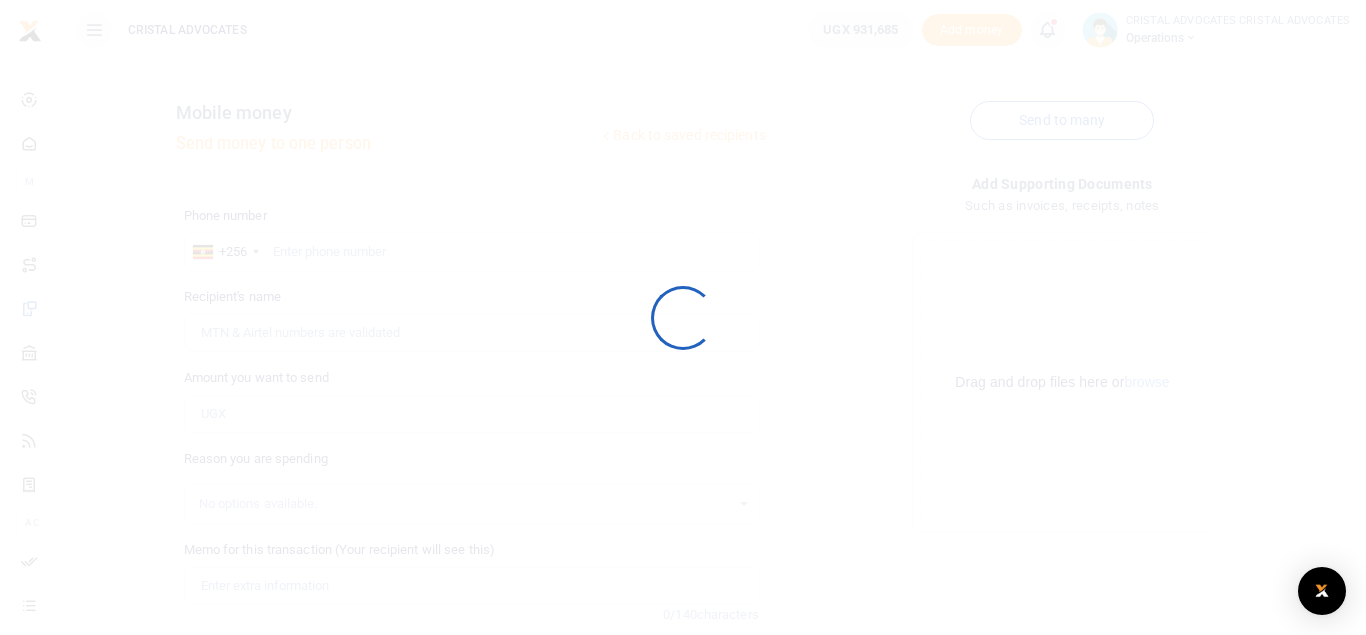 scroll, scrollTop: 0, scrollLeft: 0, axis: both 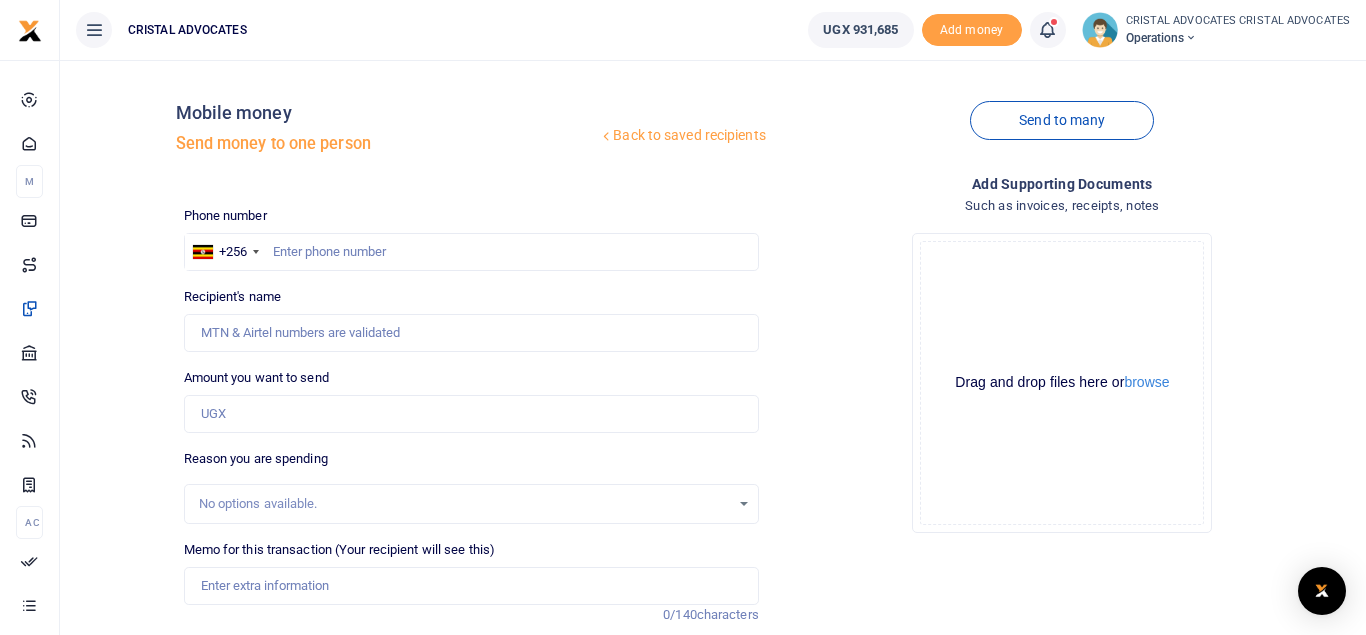 click at bounding box center (1047, 30) 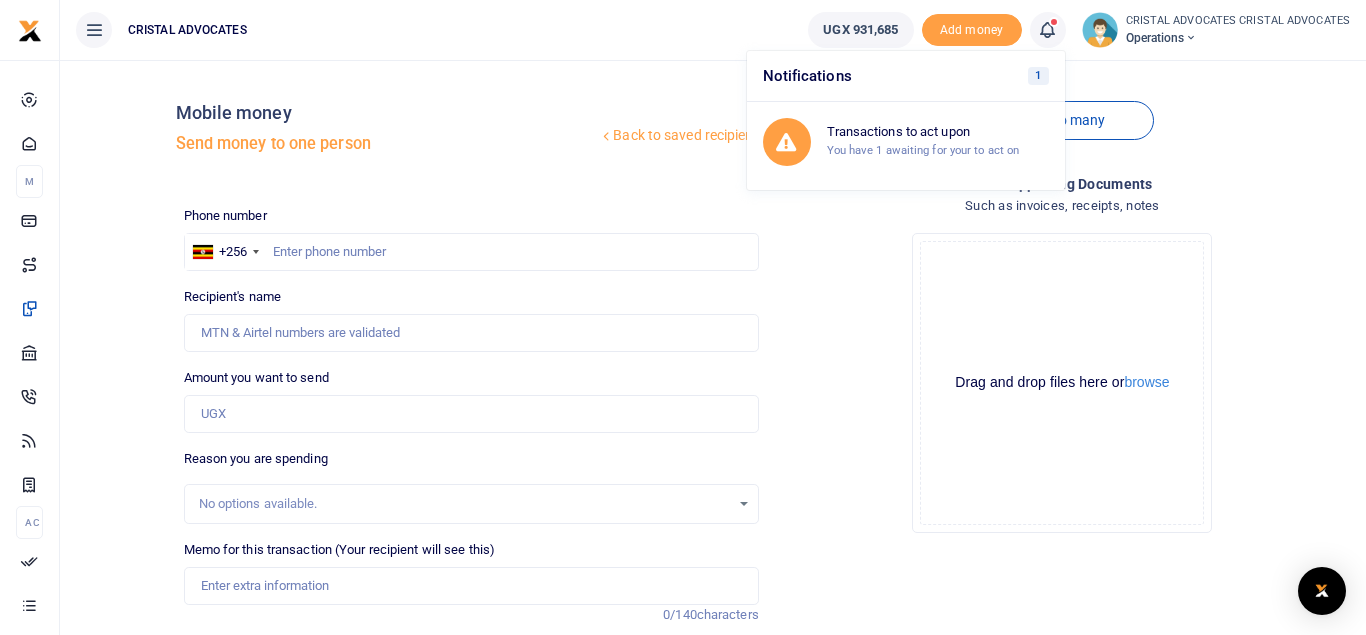 click at bounding box center (1047, 30) 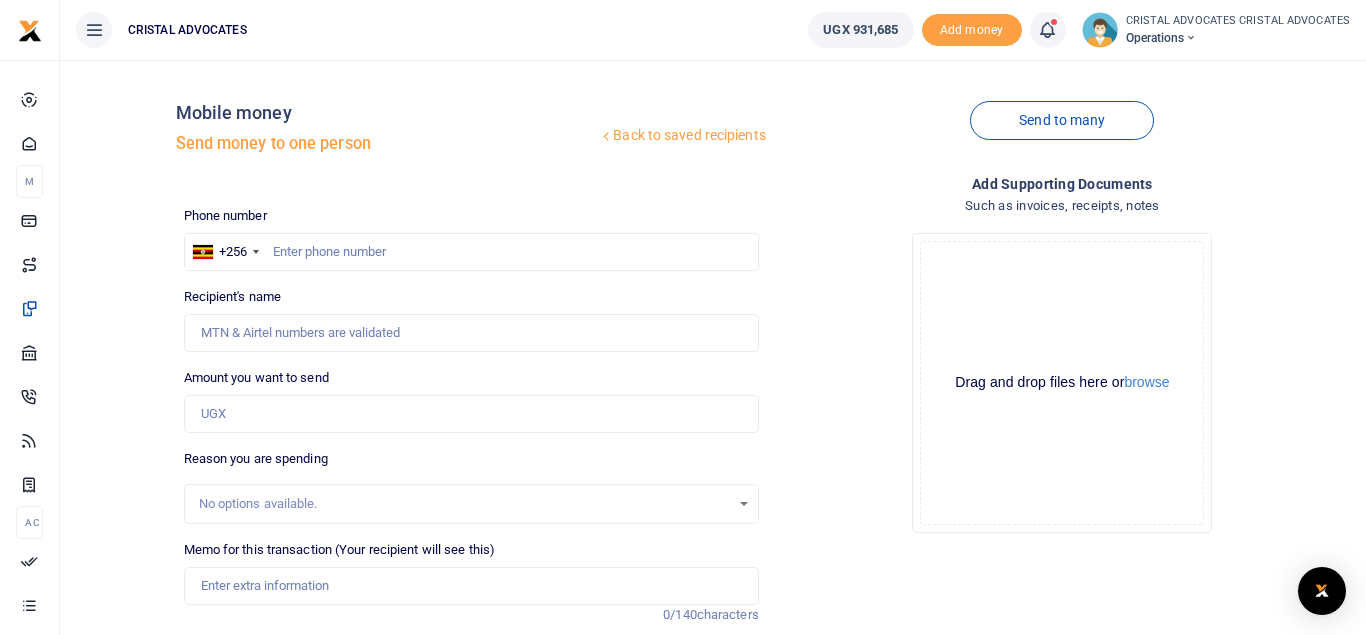 click at bounding box center (1047, 30) 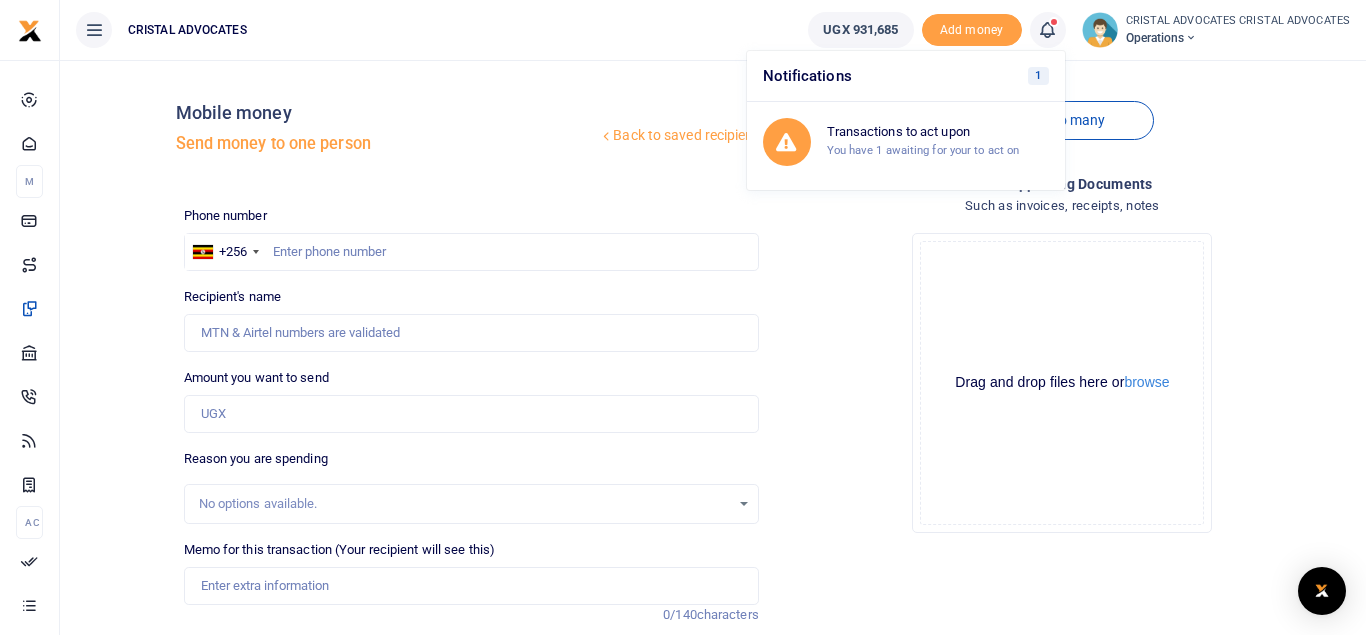 click at bounding box center [1047, 30] 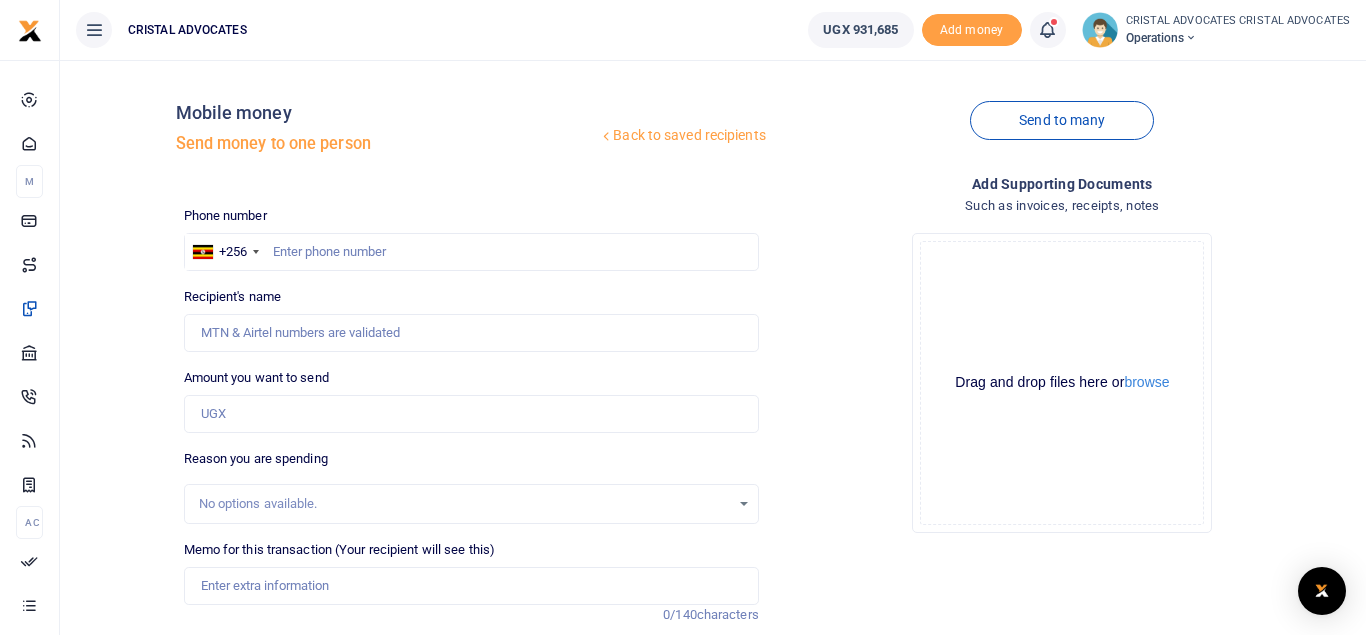click on "Add supporting Documents" at bounding box center (1062, 184) 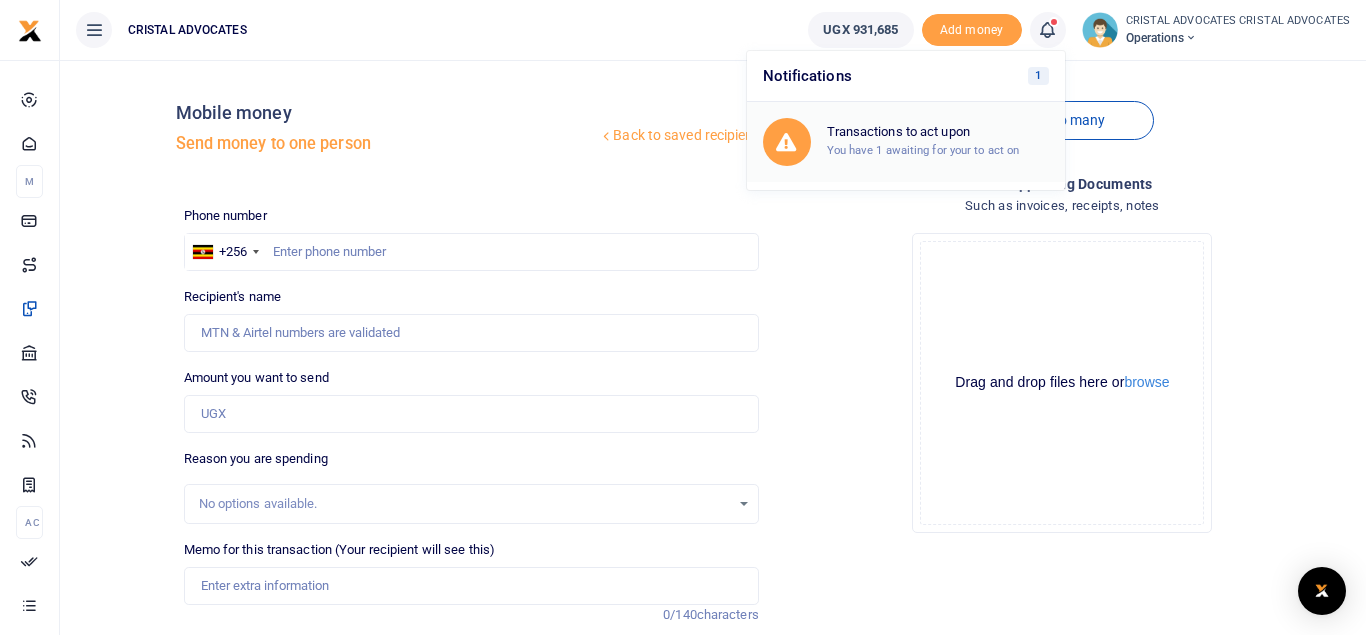 click on "Transactions to act upon" at bounding box center [938, 132] 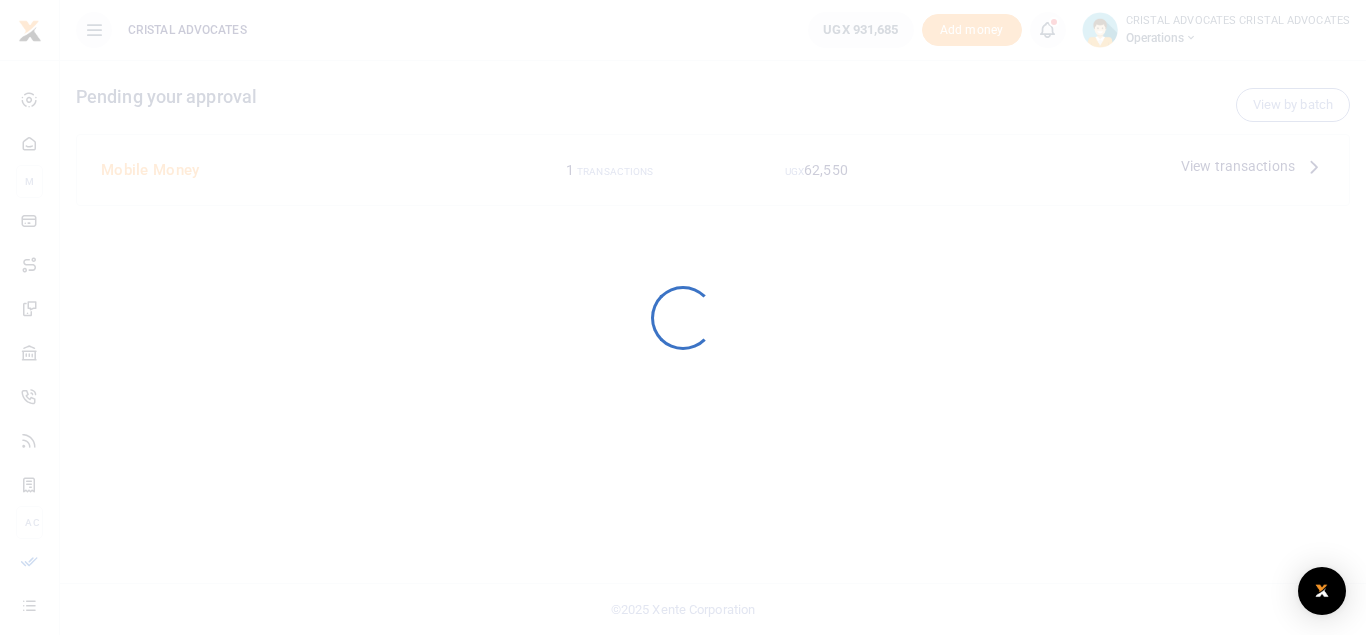 scroll, scrollTop: 0, scrollLeft: 0, axis: both 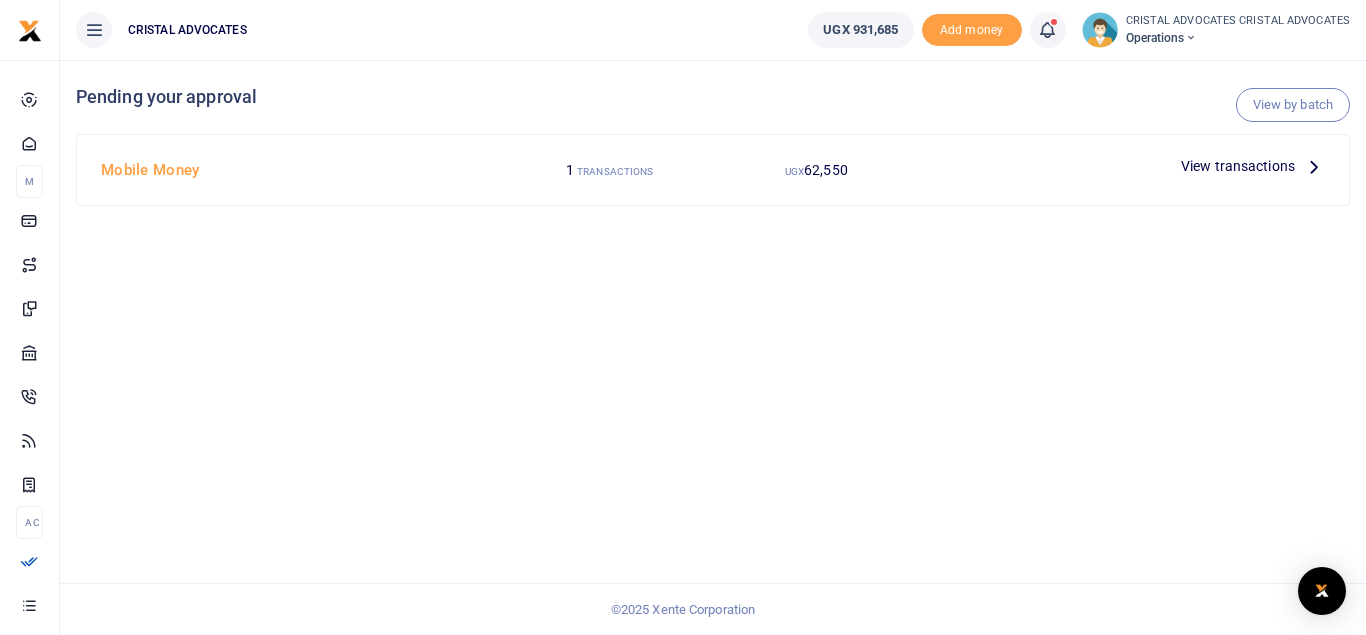 click on "View transactions" at bounding box center (1238, 166) 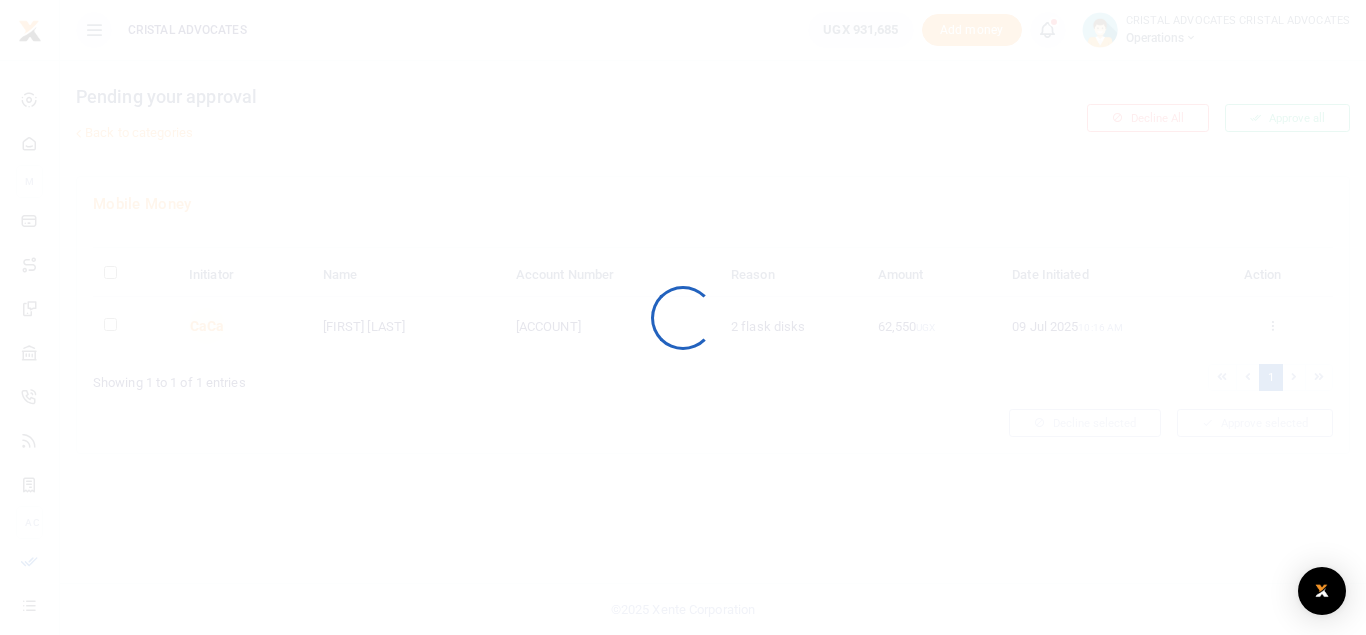 scroll, scrollTop: 0, scrollLeft: 0, axis: both 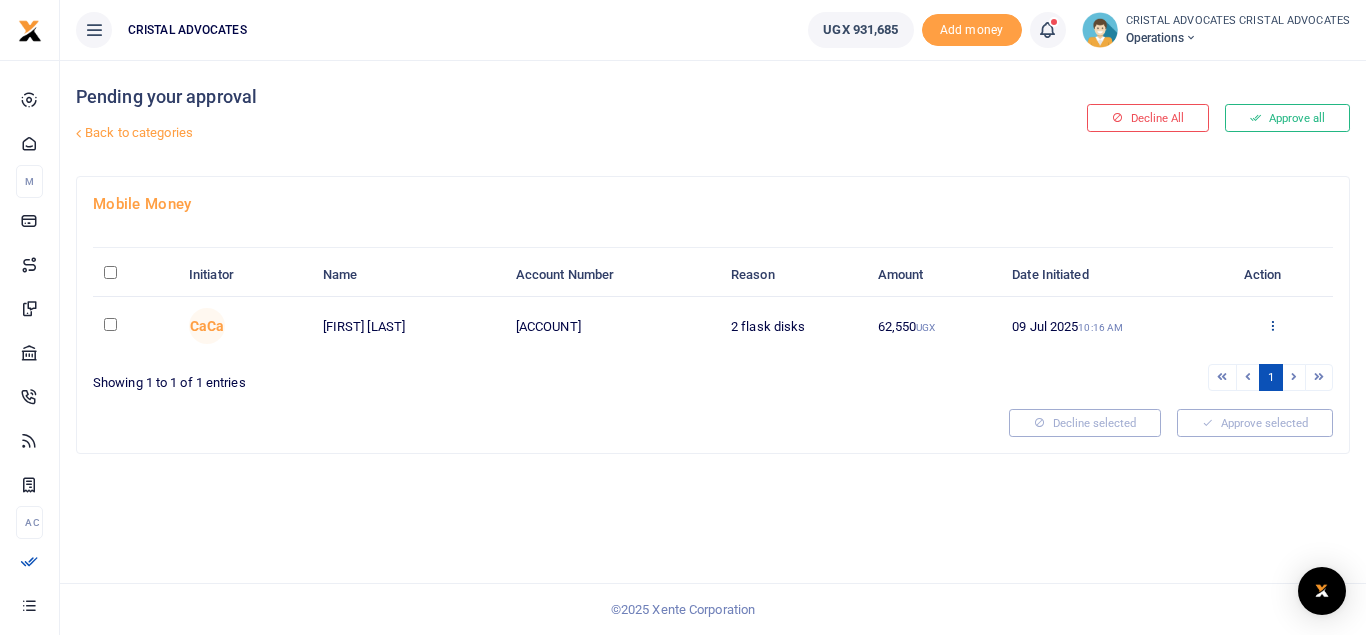 click at bounding box center [1272, 325] 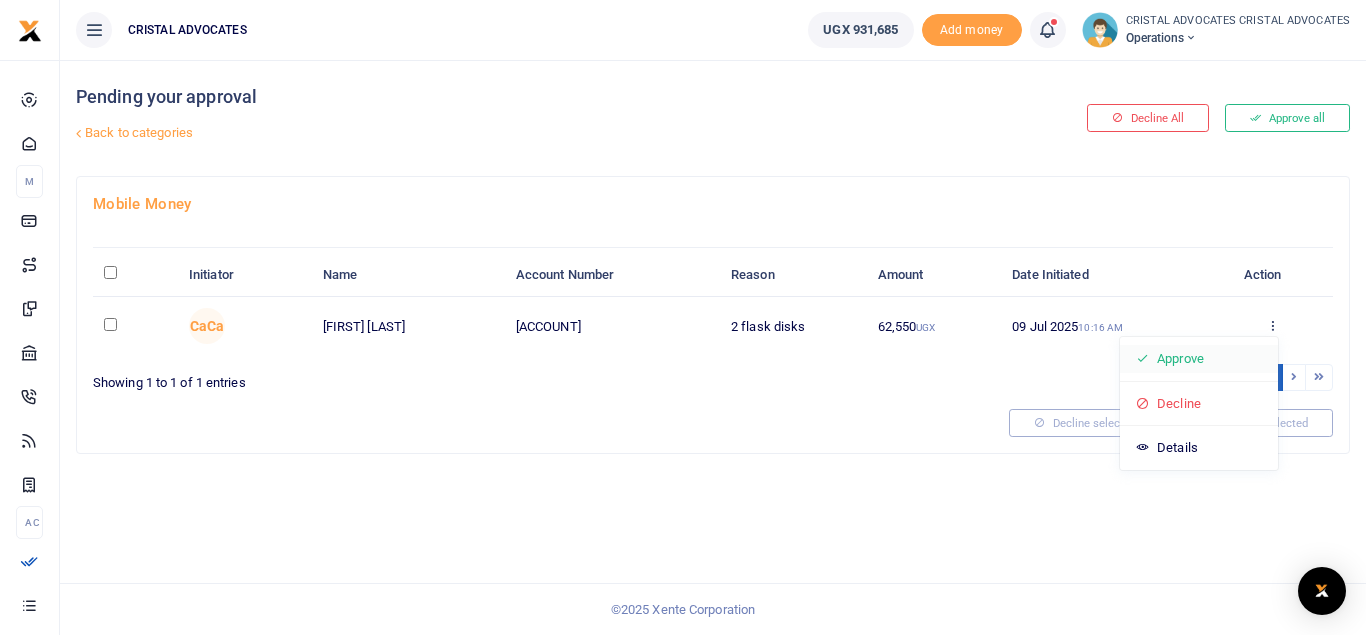 click on "Approve" at bounding box center [1199, 359] 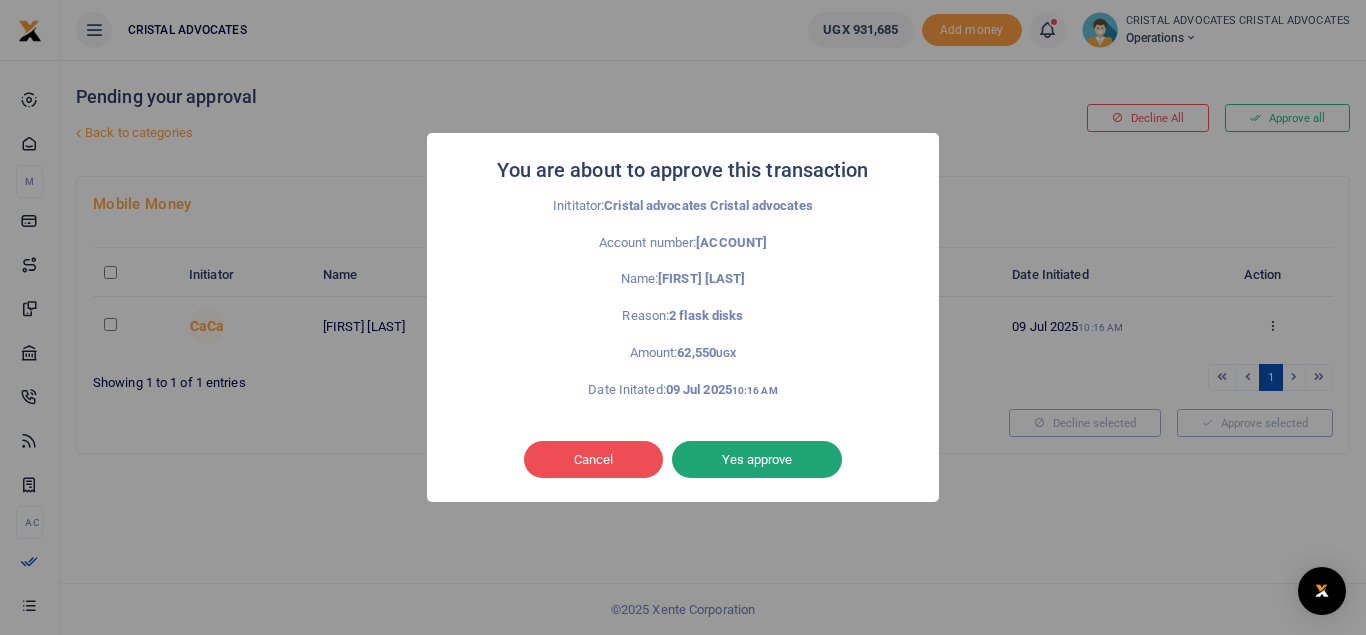 click on "Yes approve" at bounding box center [757, 460] 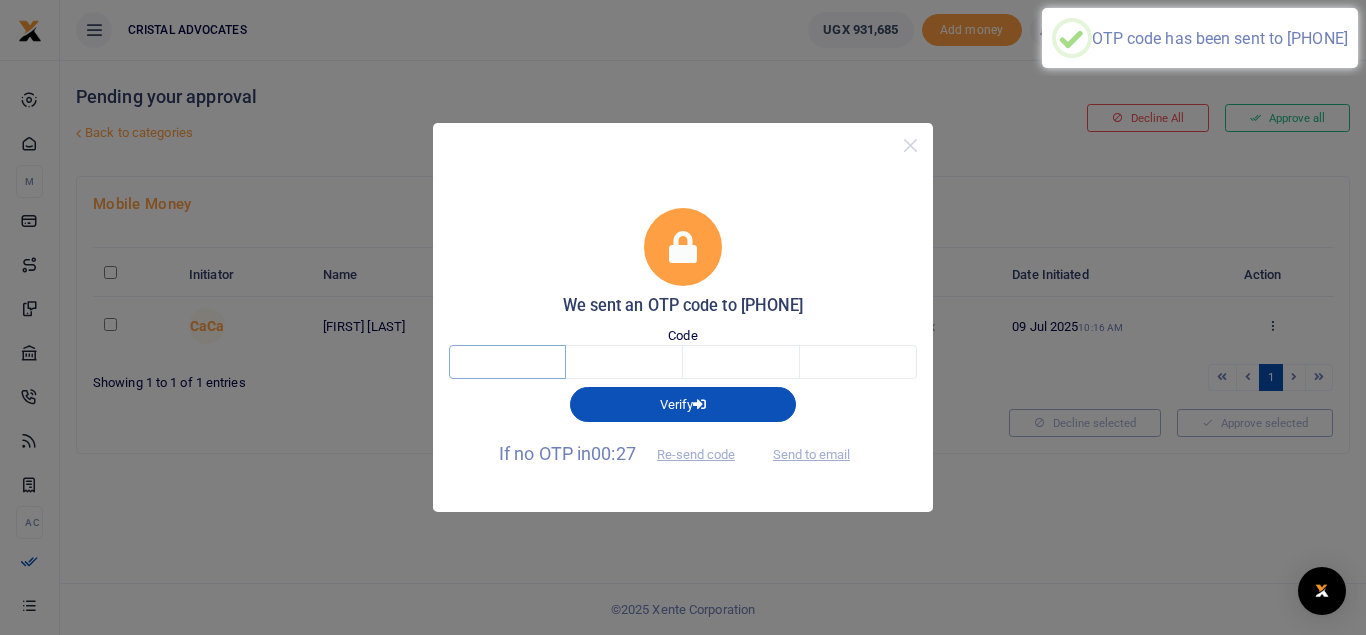 click at bounding box center (507, 362) 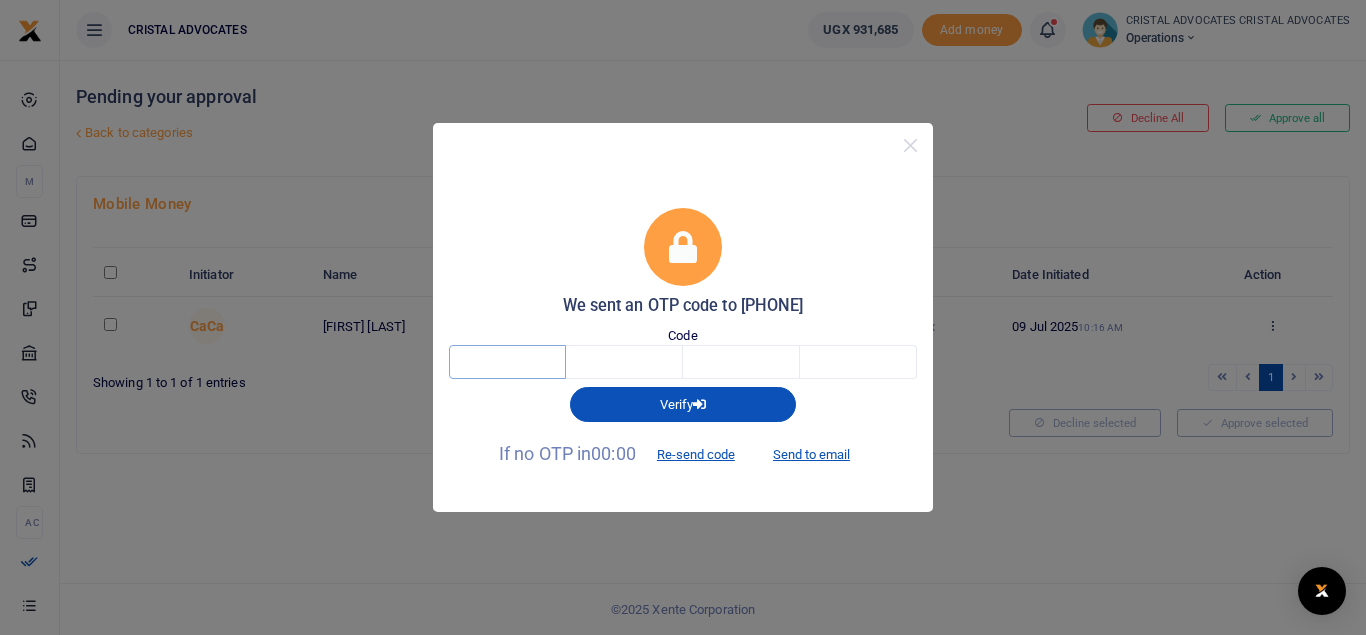 click at bounding box center [507, 362] 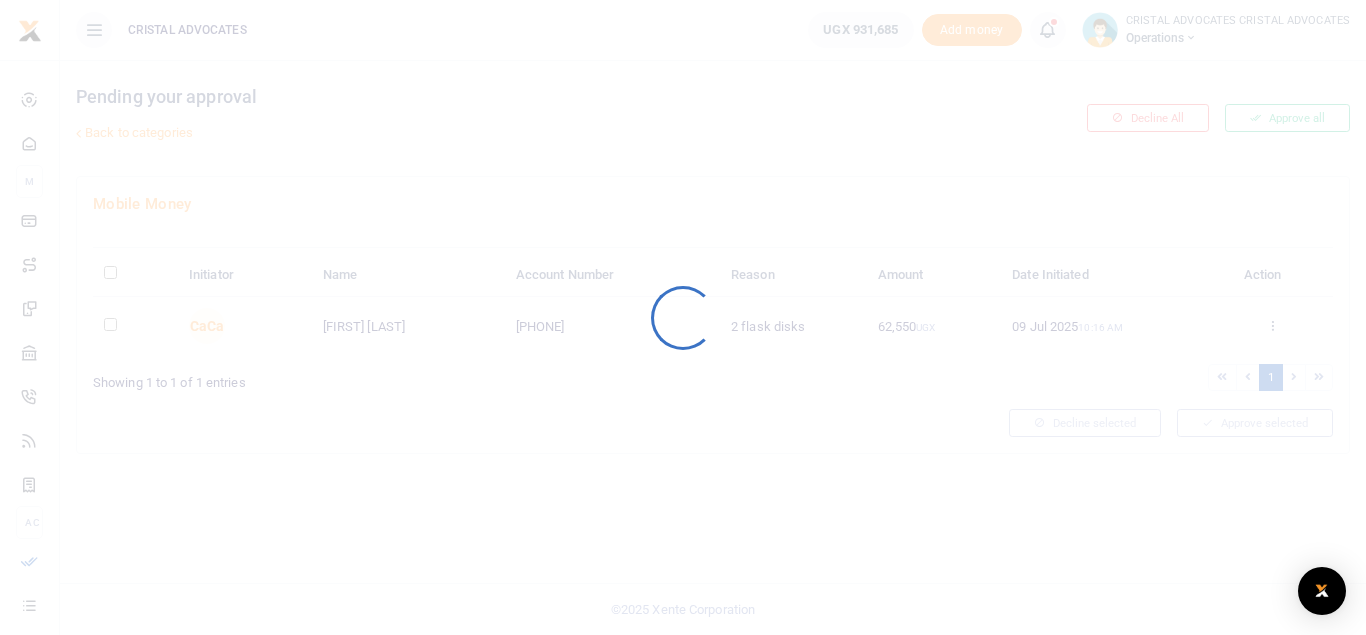 scroll, scrollTop: 0, scrollLeft: 0, axis: both 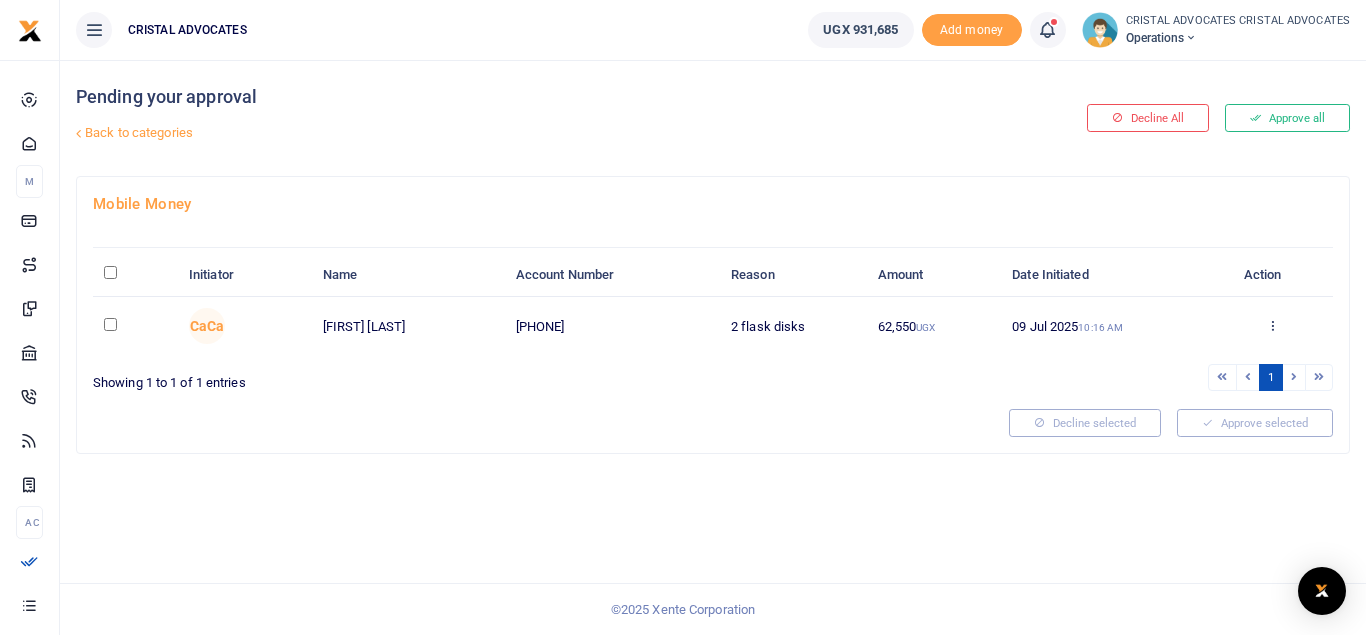 click on "Approve
Decline
Details" at bounding box center (1272, 326) 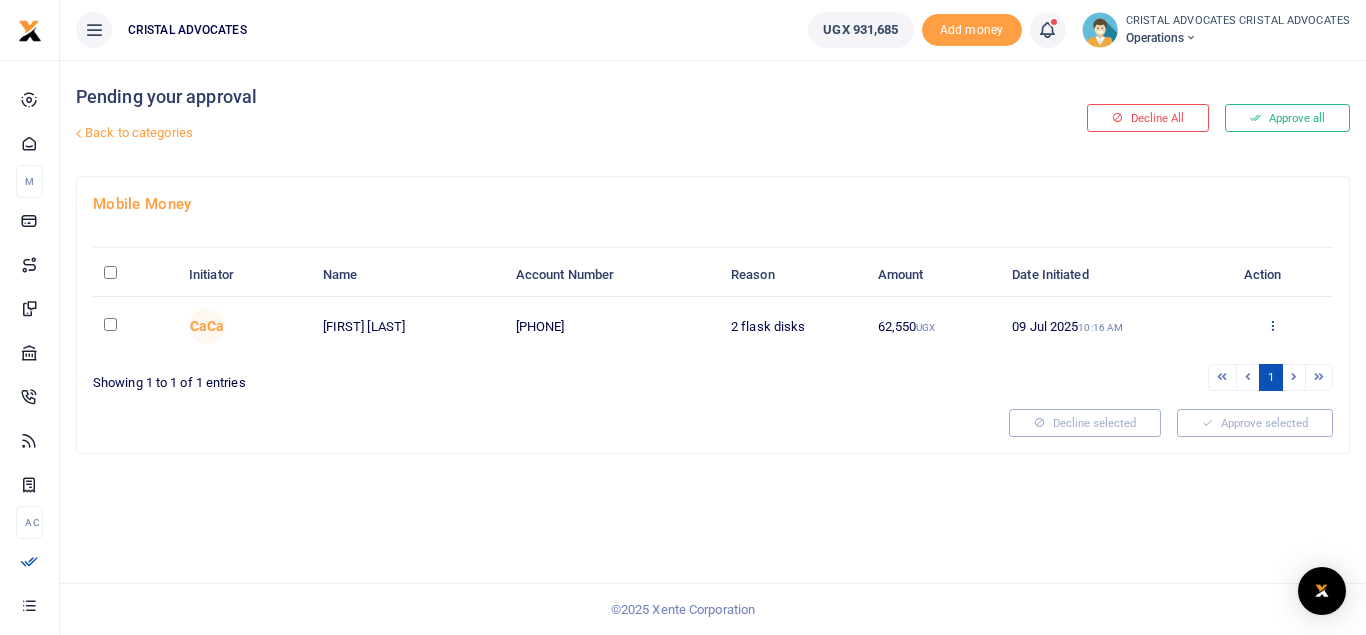 click at bounding box center [1272, 325] 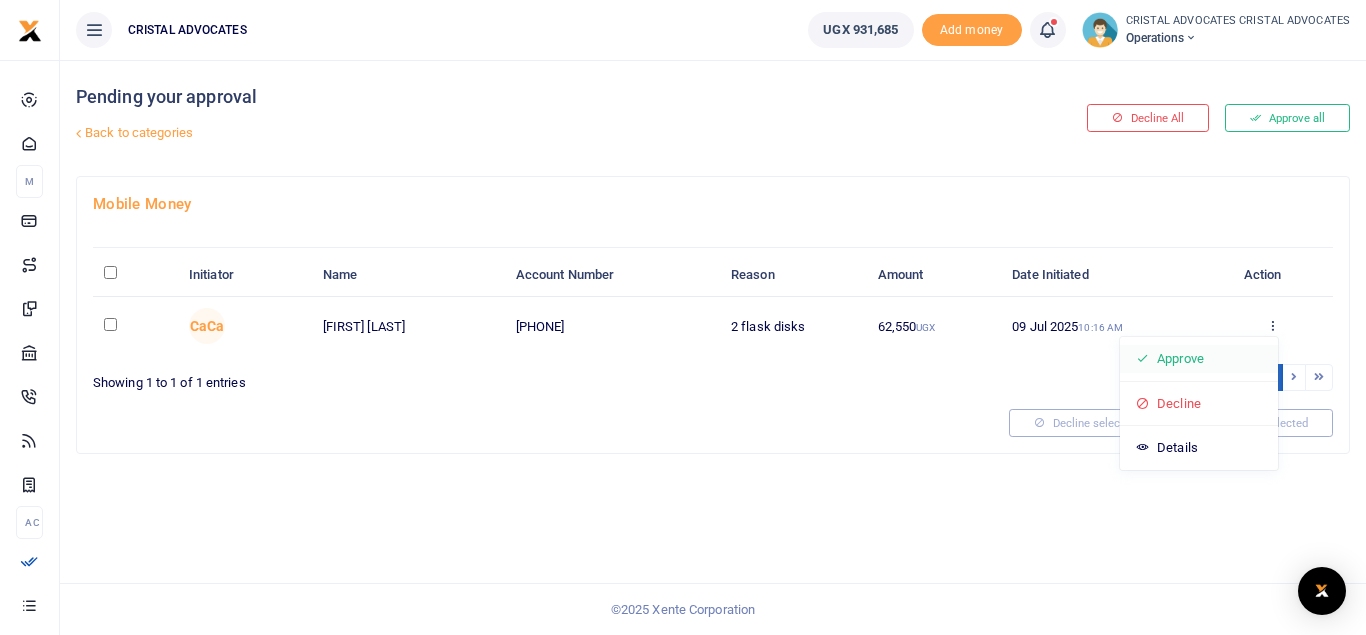 click on "Approve" at bounding box center (1199, 359) 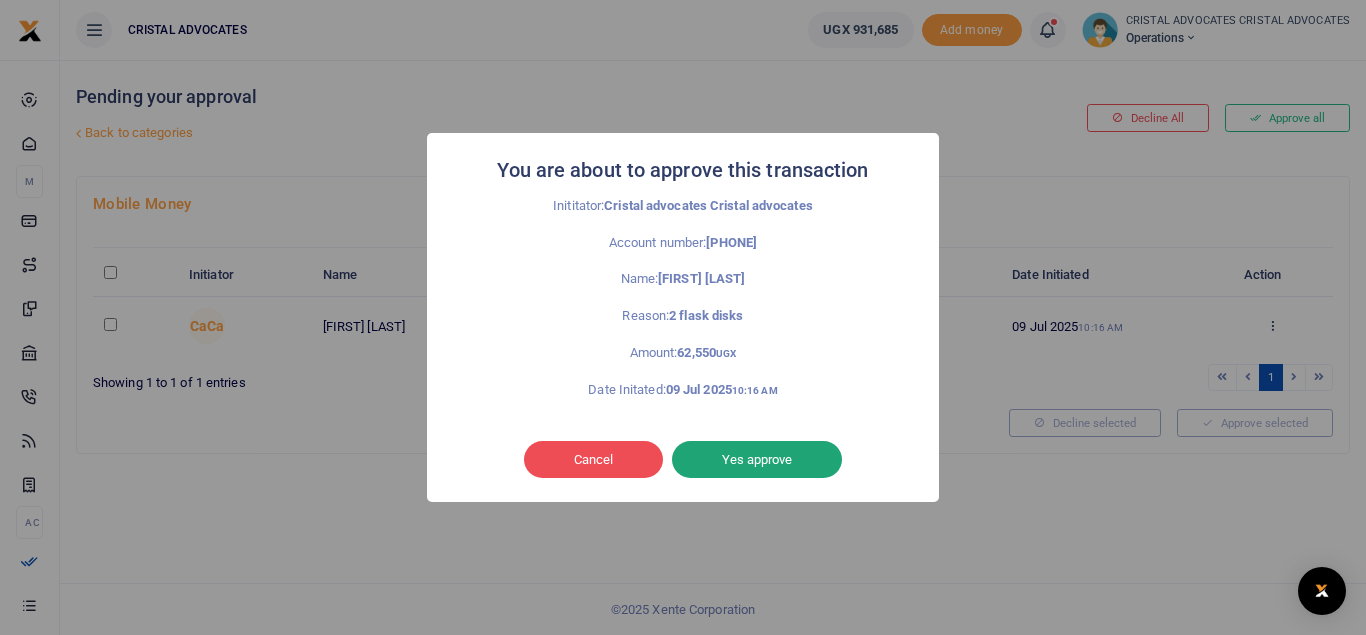 click on "Yes approve" at bounding box center [757, 460] 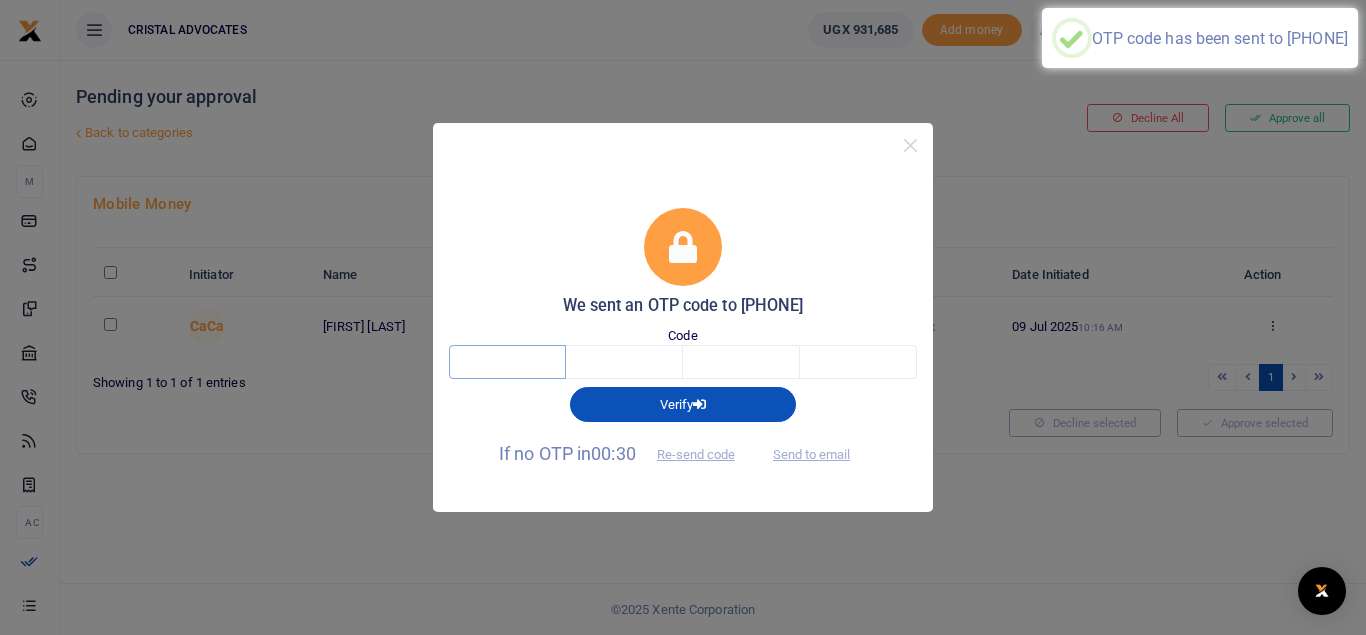 click at bounding box center [507, 362] 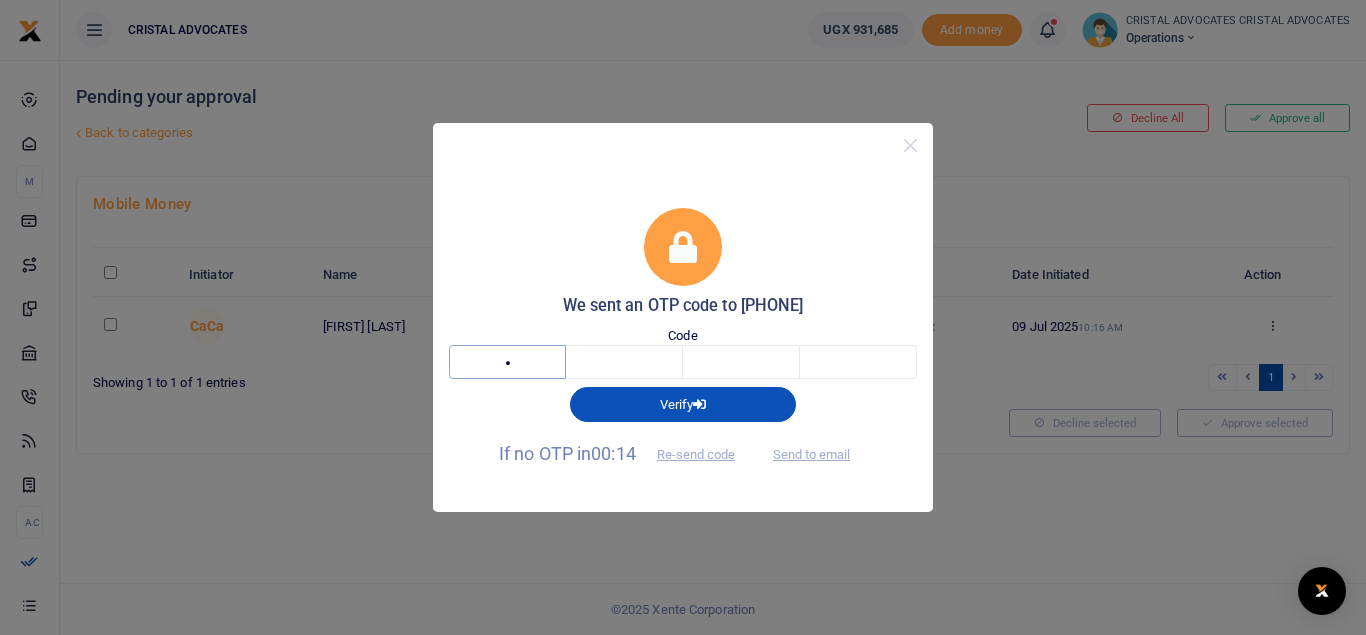 type on "4" 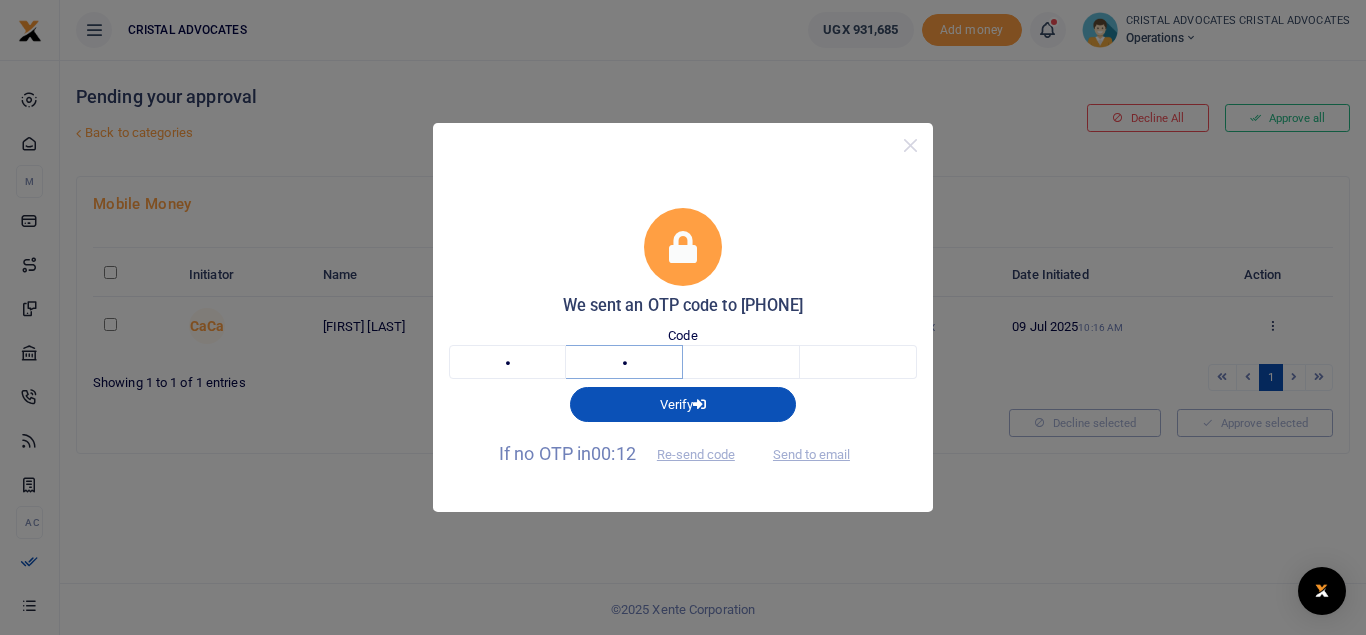 type on "0" 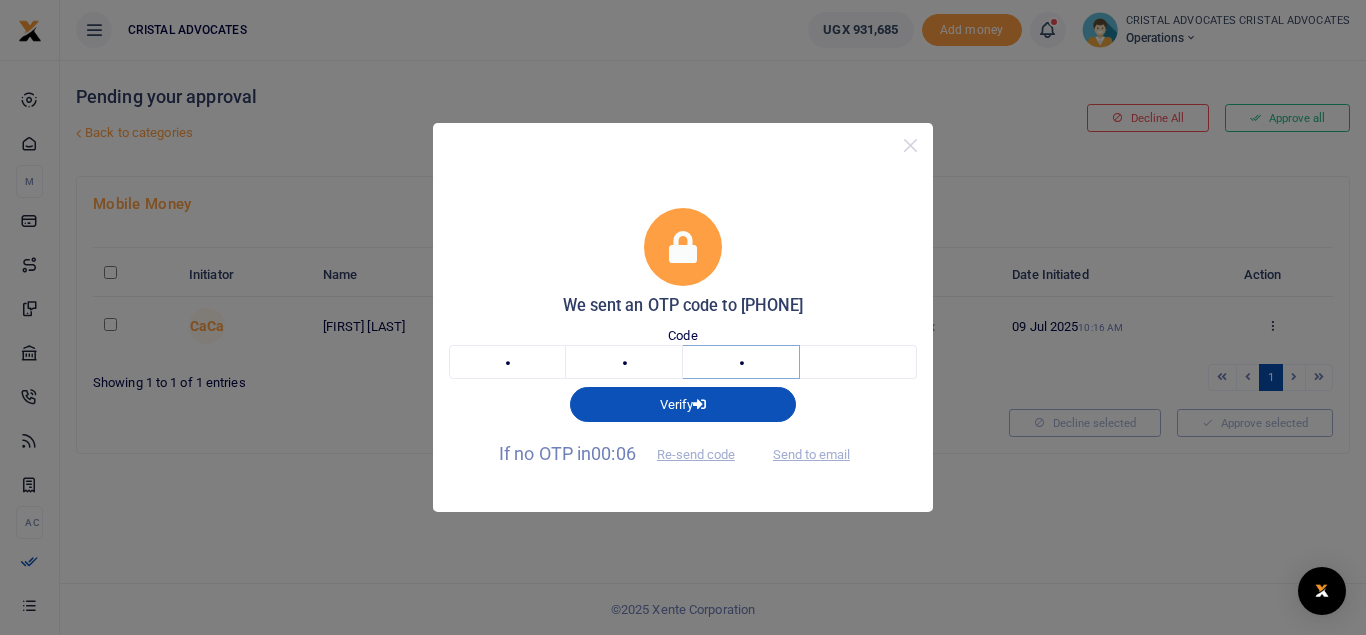 type on "6" 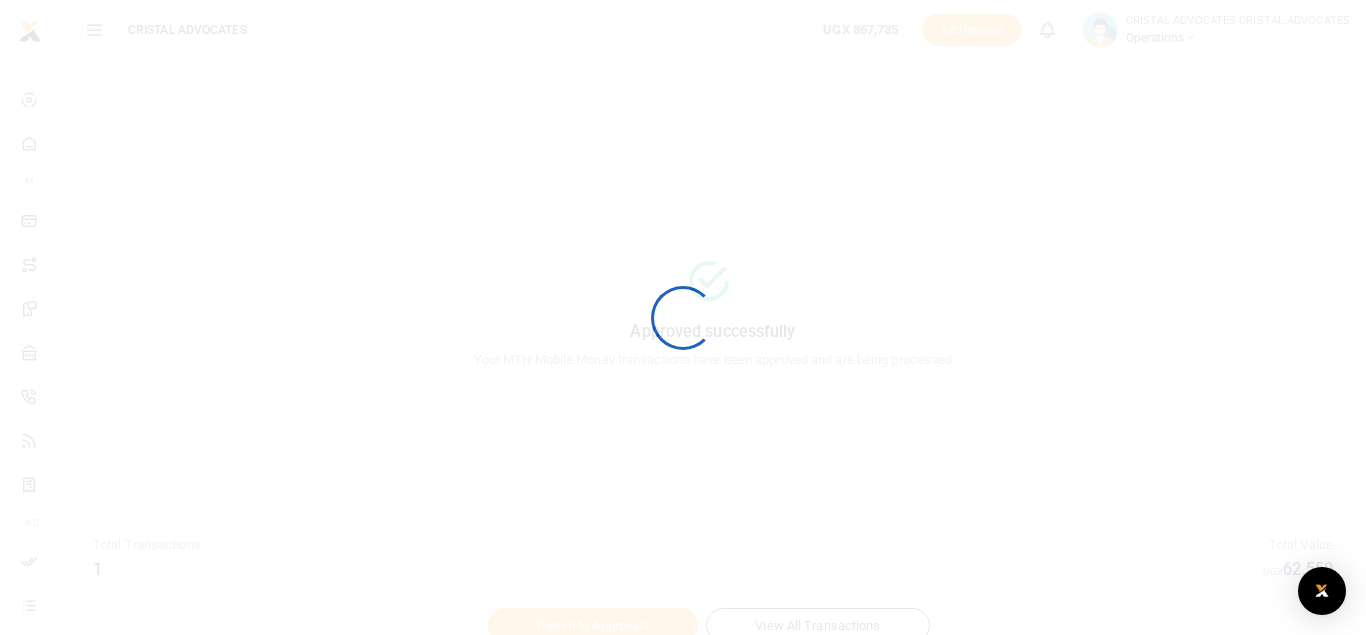 scroll, scrollTop: 0, scrollLeft: 0, axis: both 